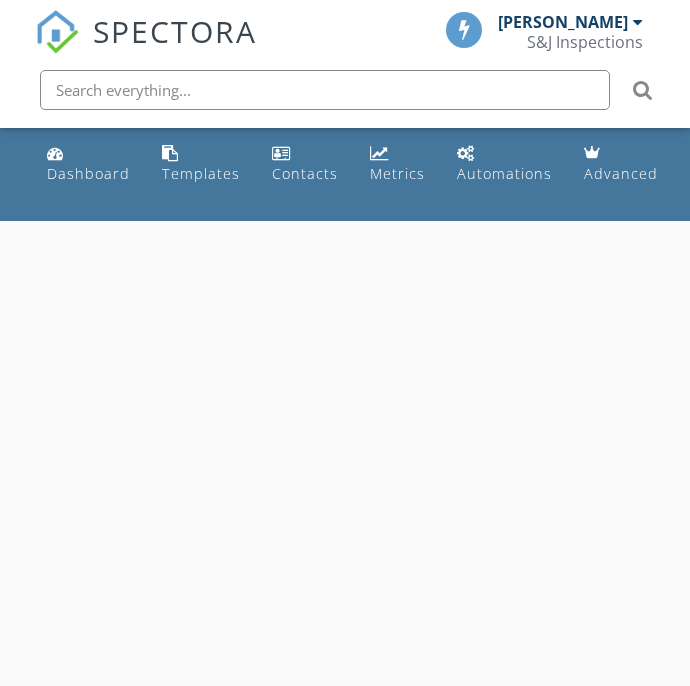 scroll, scrollTop: 0, scrollLeft: 0, axis: both 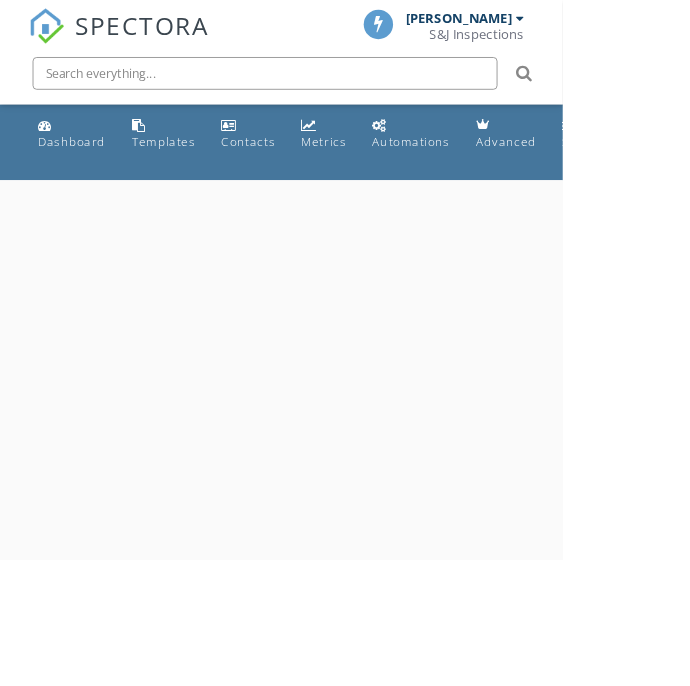 select on "6" 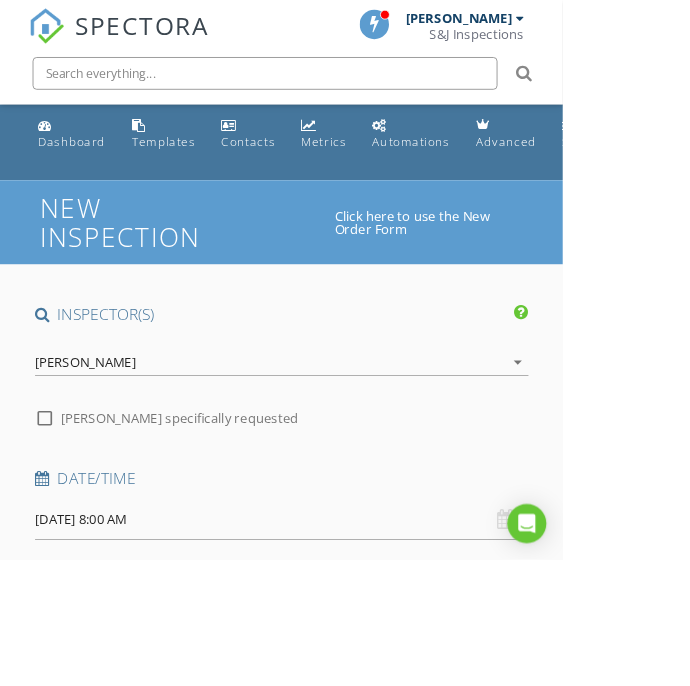 click on "07/12/2025 8:00 AM" at bounding box center [345, 637] 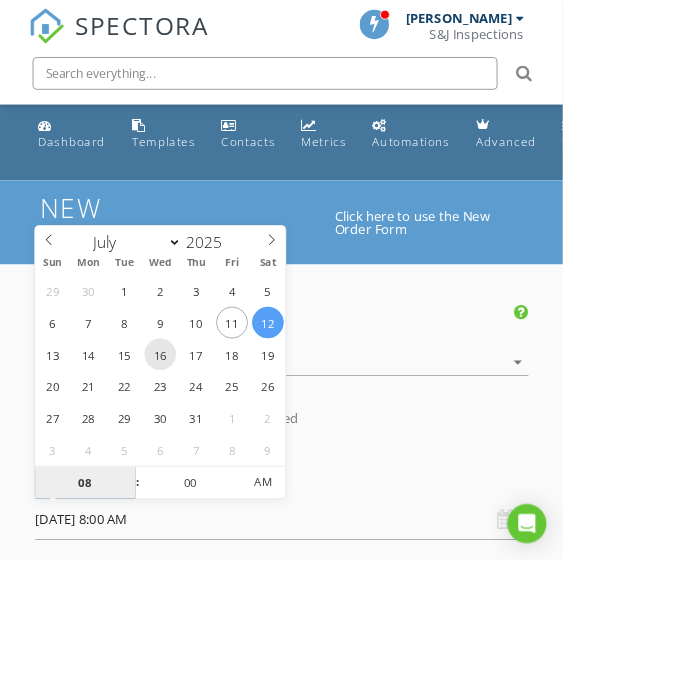 type on "07/16/2025 8:00 AM" 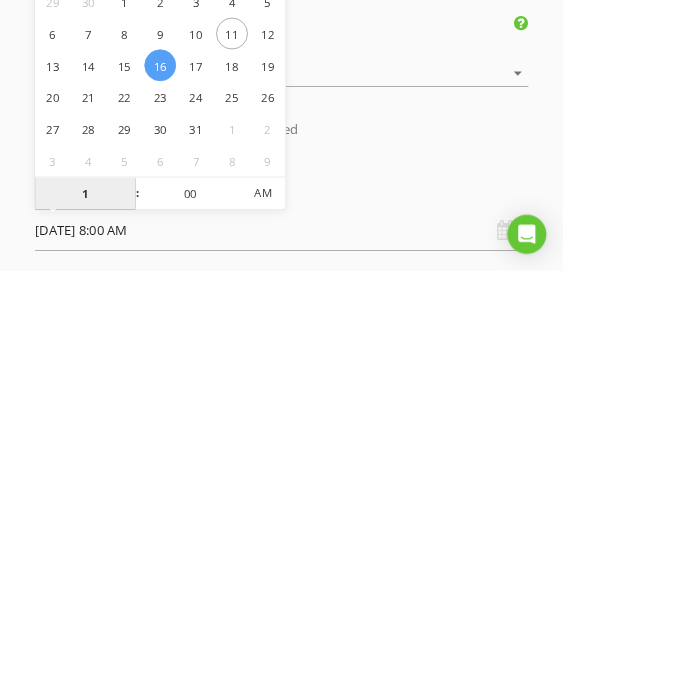 type on "11" 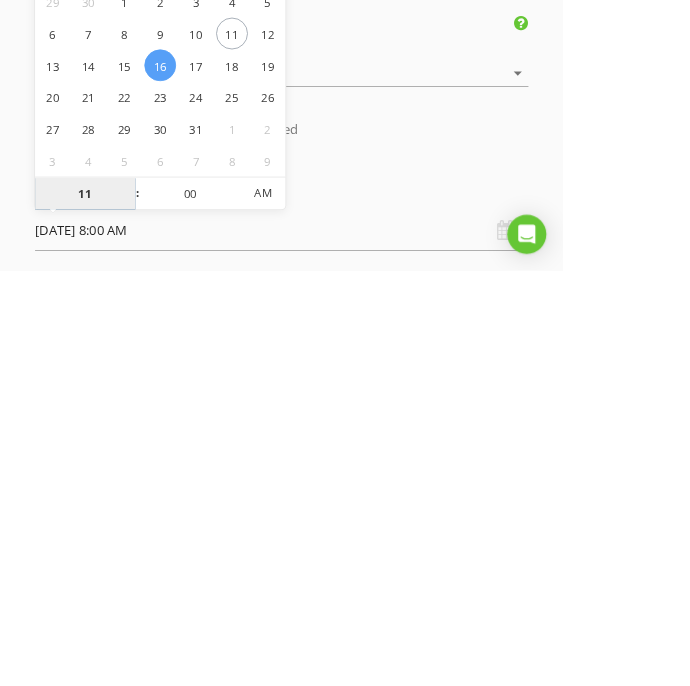 scroll, scrollTop: 0, scrollLeft: 0, axis: both 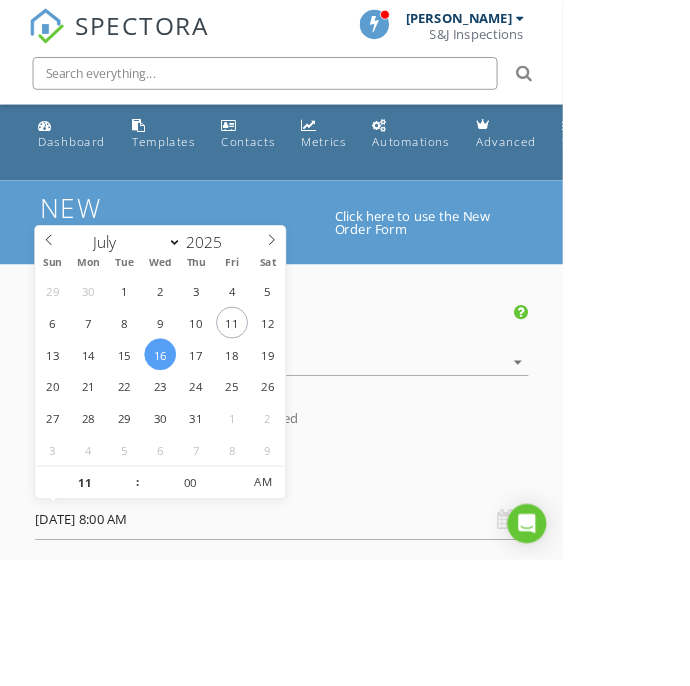 type on "[DATE] 11:00 AM" 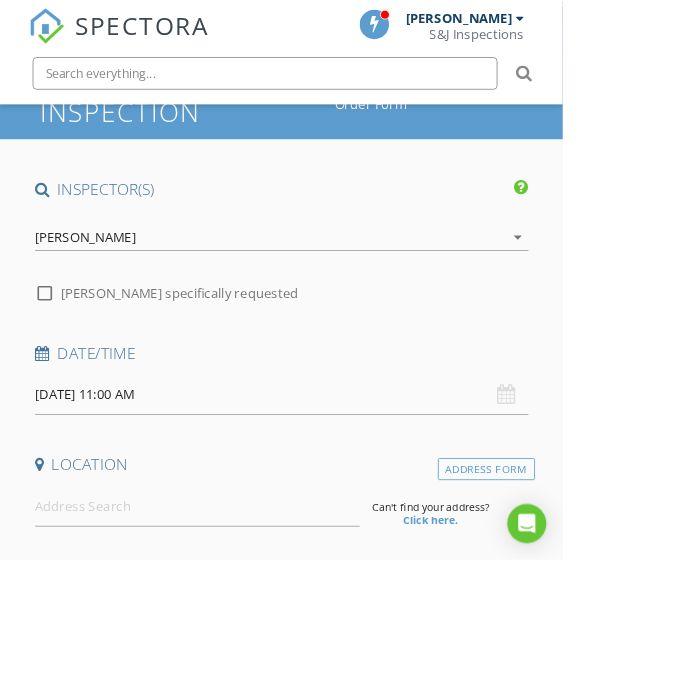 scroll, scrollTop: 155, scrollLeft: 0, axis: vertical 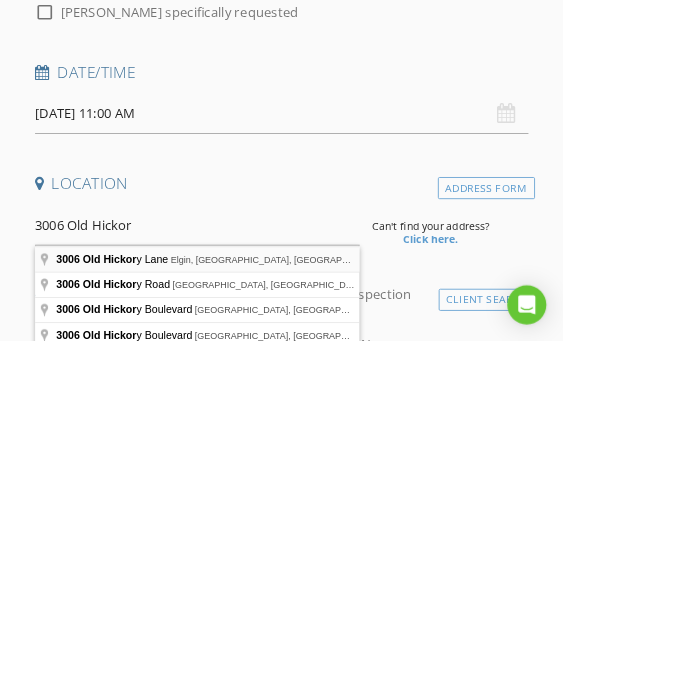 type on "3006 Old Hickory Lane, Elgin, SC, USA" 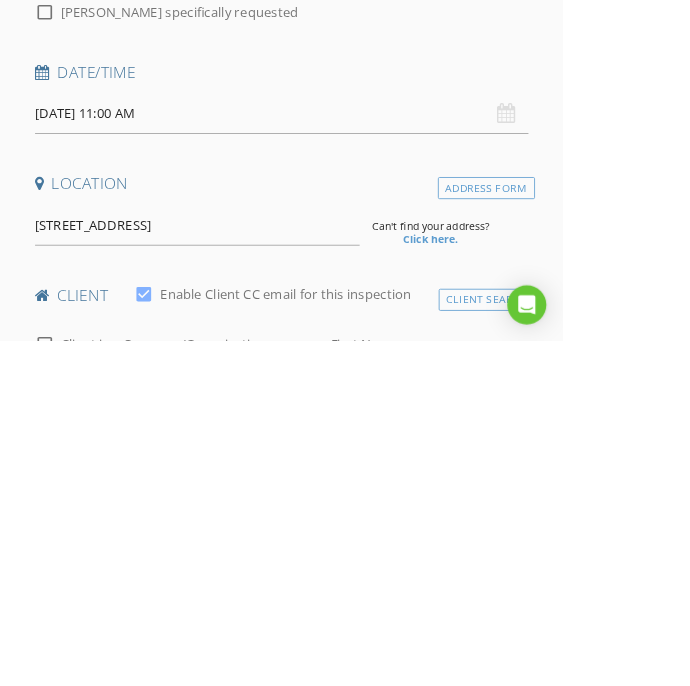 scroll, scrollTop: 230, scrollLeft: 0, axis: vertical 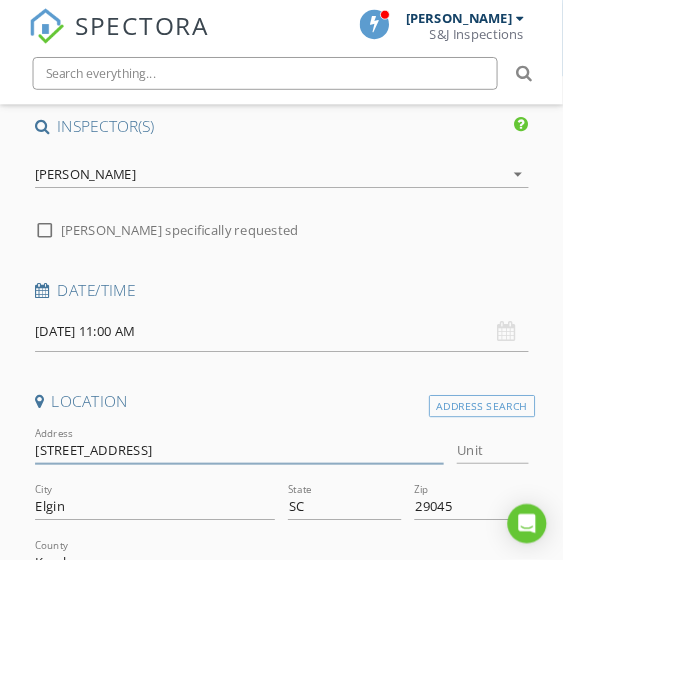 click on "3006 Old Hickory Ln" at bounding box center [294, 552] 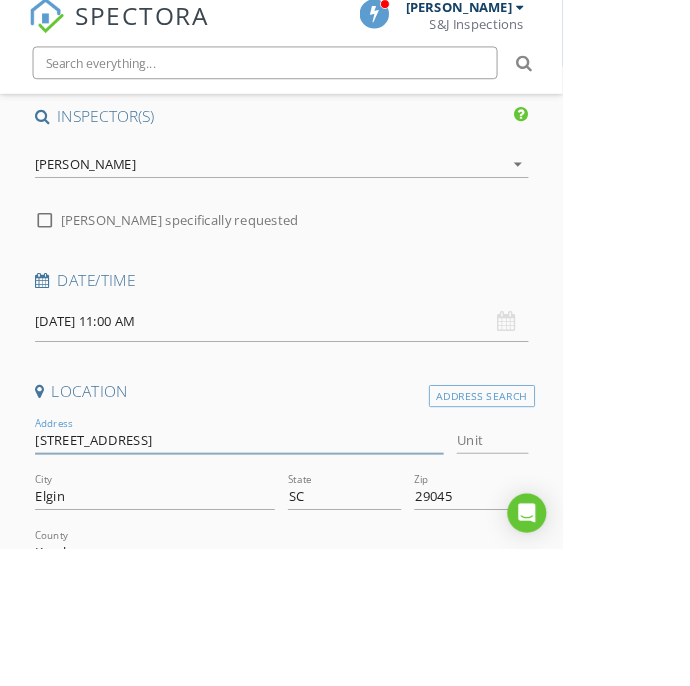 scroll, scrollTop: 230, scrollLeft: 0, axis: vertical 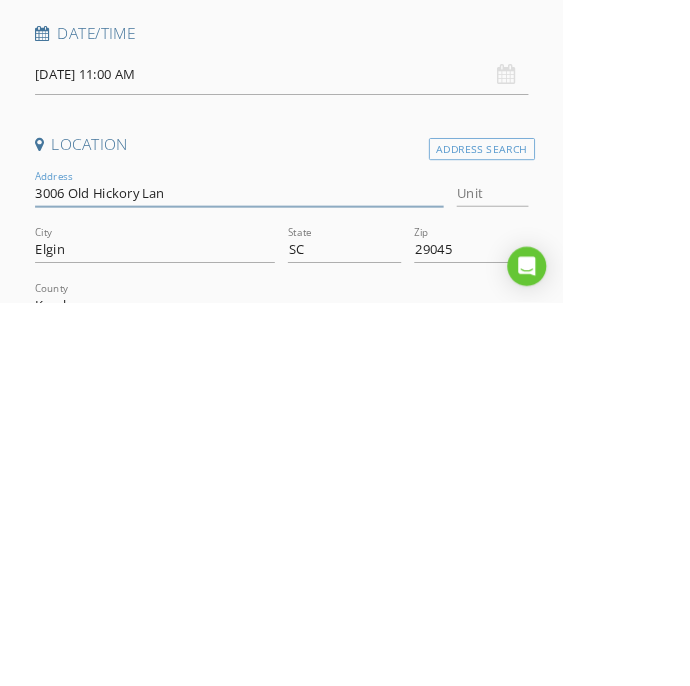 type on "[STREET_ADDRESS]" 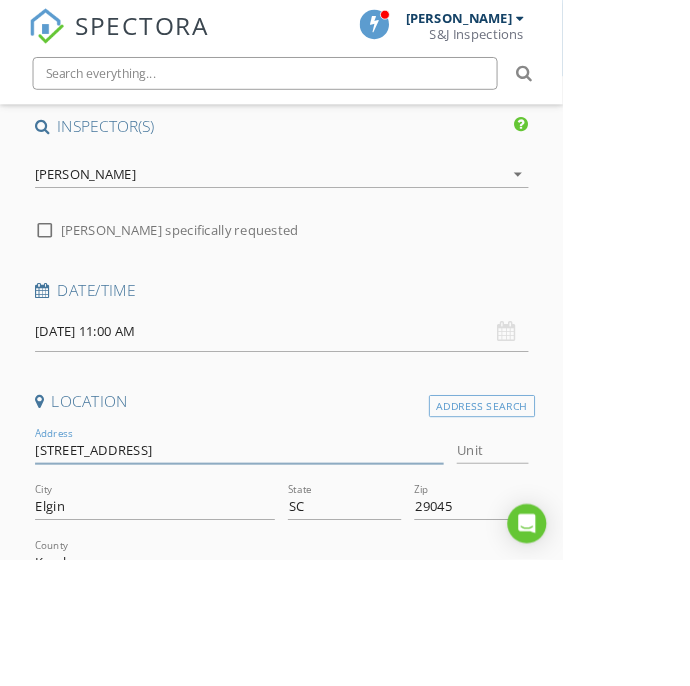 type on "3098" 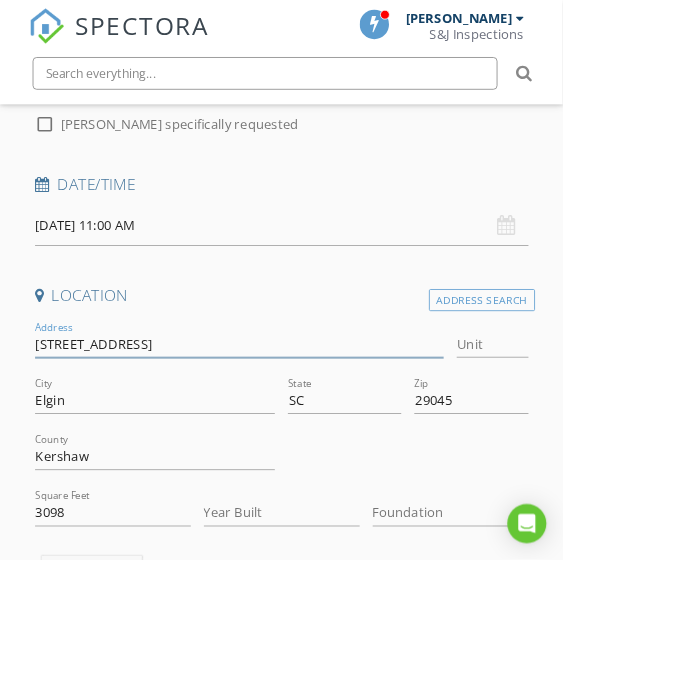 scroll, scrollTop: 400, scrollLeft: 0, axis: vertical 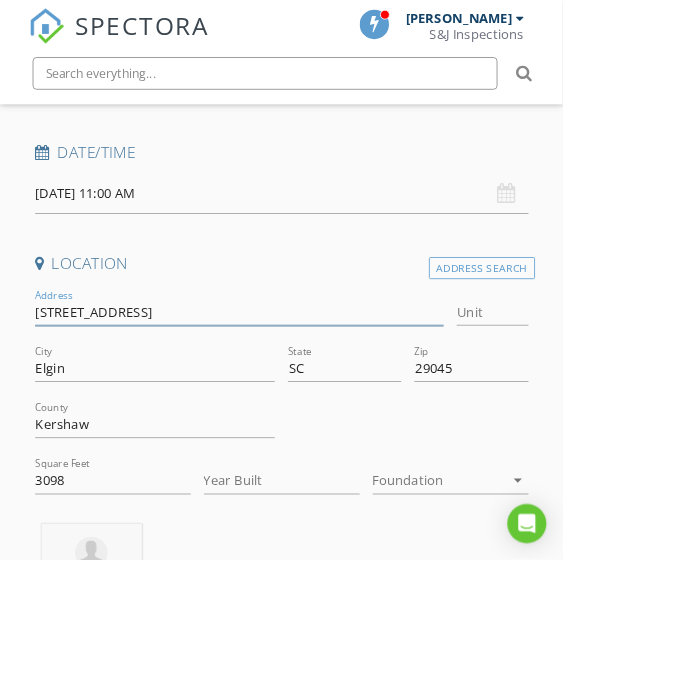type on "[STREET_ADDRESS]" 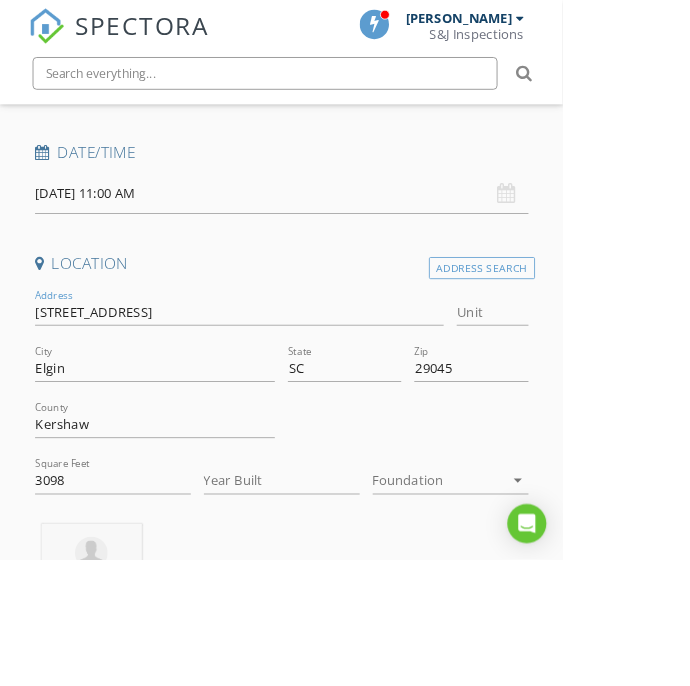 click on "arrow_drop_down" at bounding box center [636, 589] 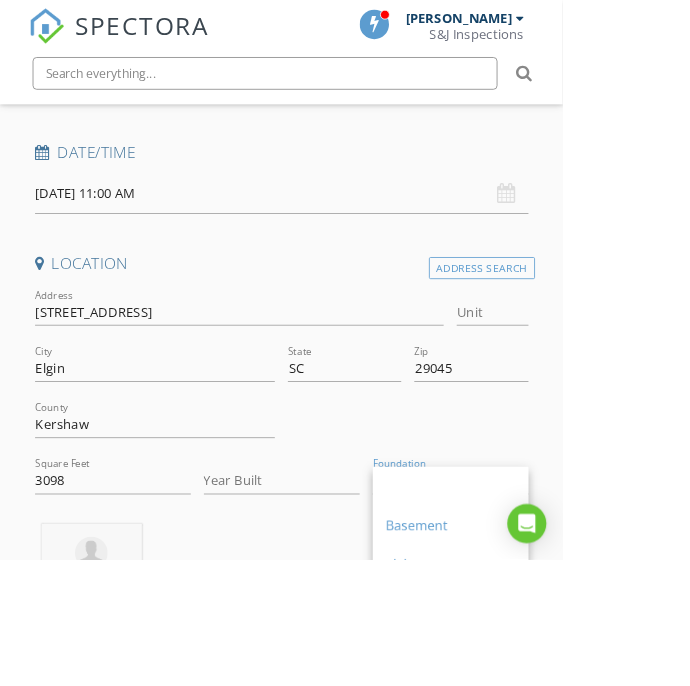 click on "Crawlspace" at bounding box center (552, 740) 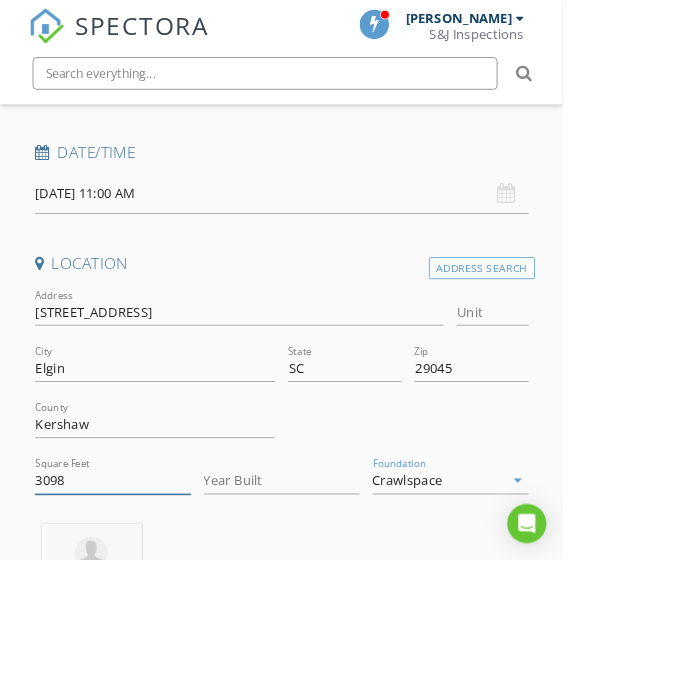 click on "3098" at bounding box center (138, 589) 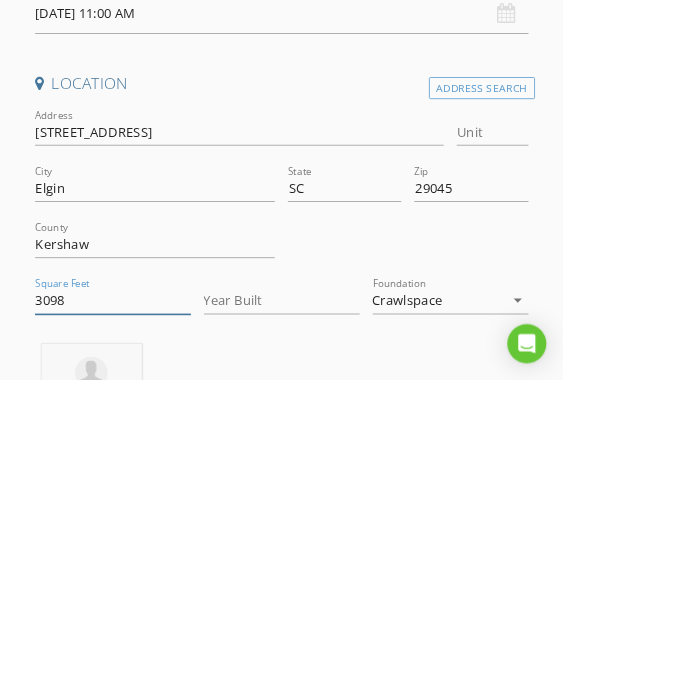 scroll, scrollTop: 400, scrollLeft: 0, axis: vertical 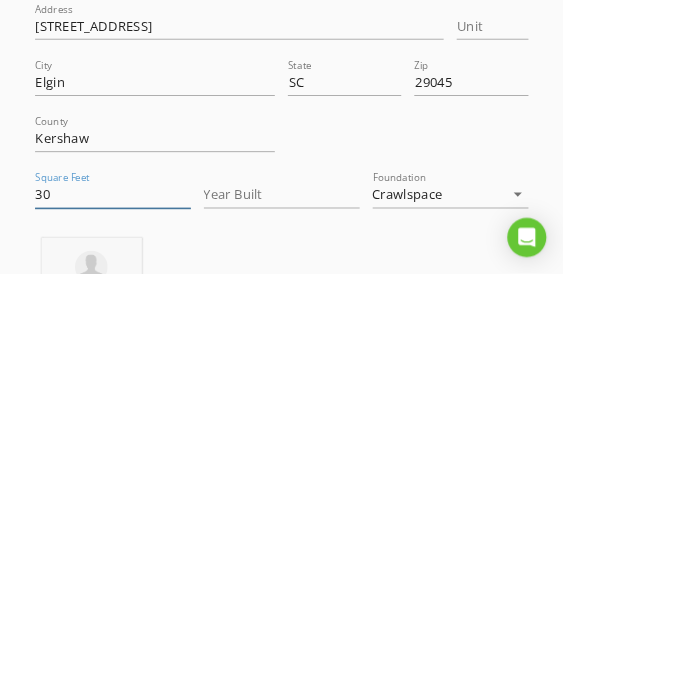 type on "3" 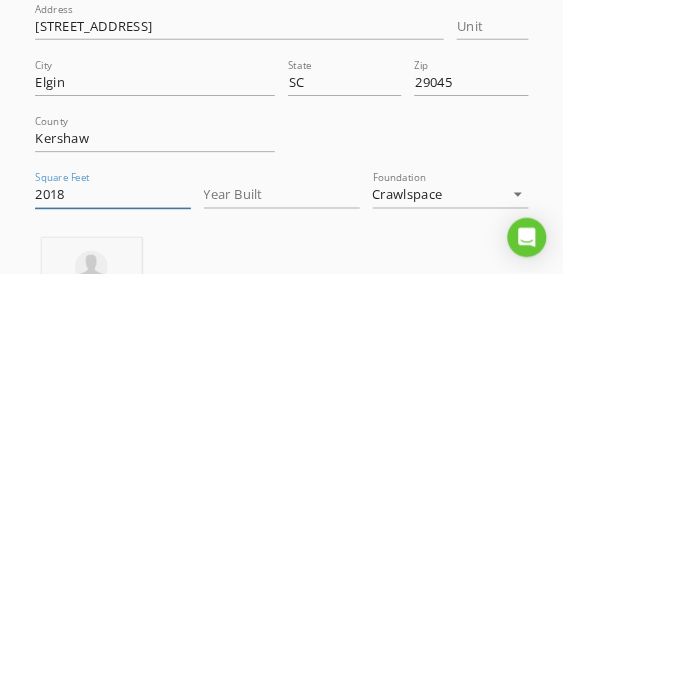 type on "2018" 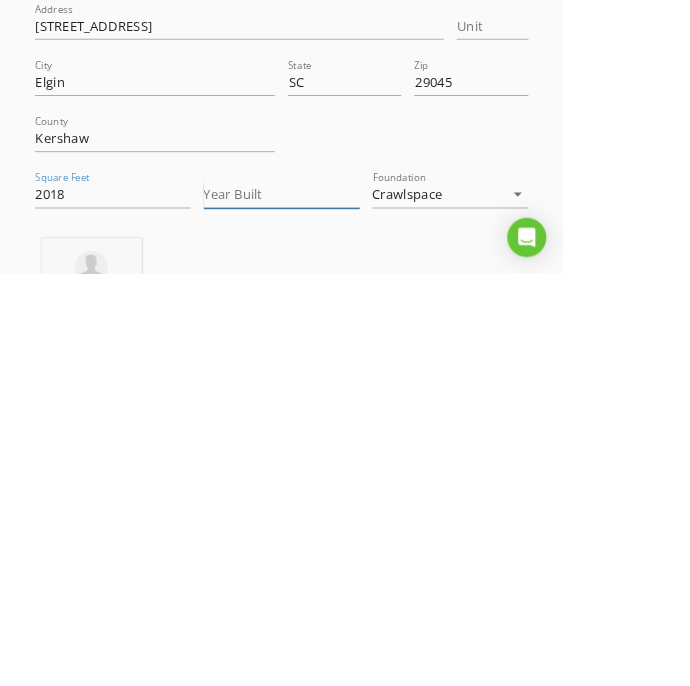 click on "Year Built" at bounding box center (345, 589) 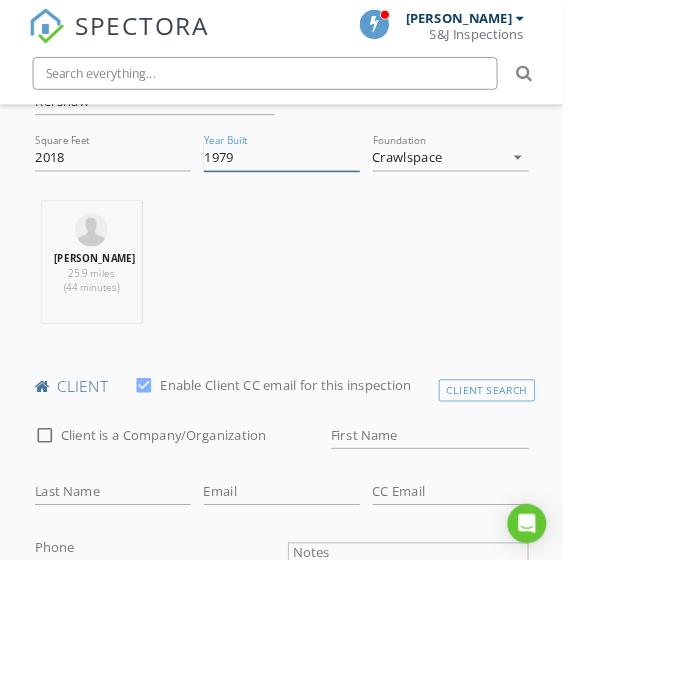 scroll, scrollTop: 802, scrollLeft: 0, axis: vertical 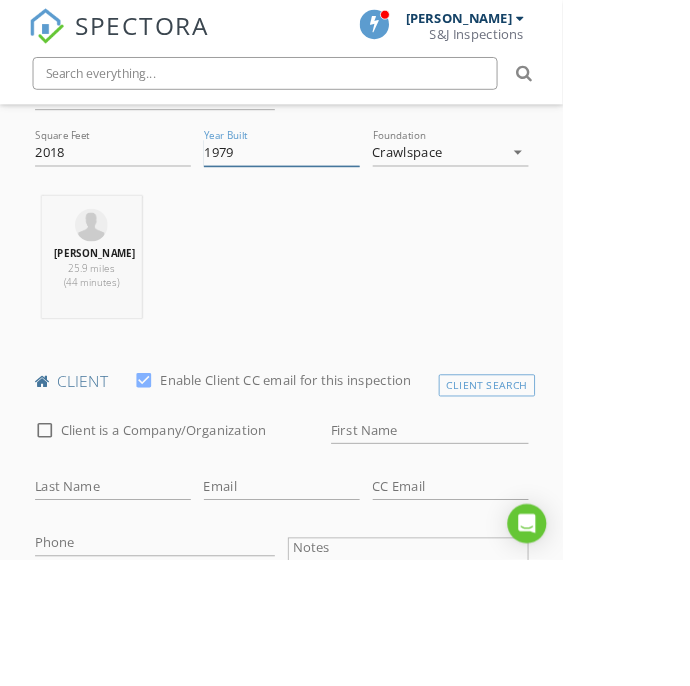 type on "1979" 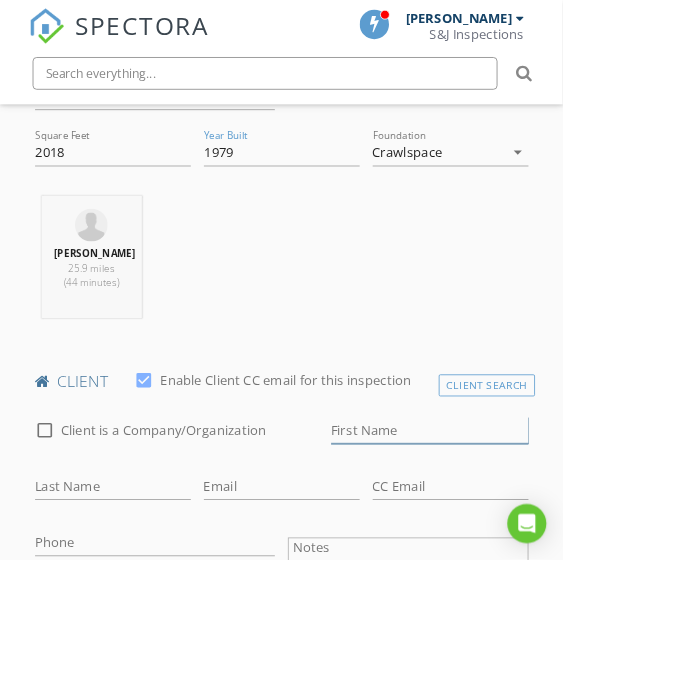 click on "First Name" at bounding box center (527, 527) 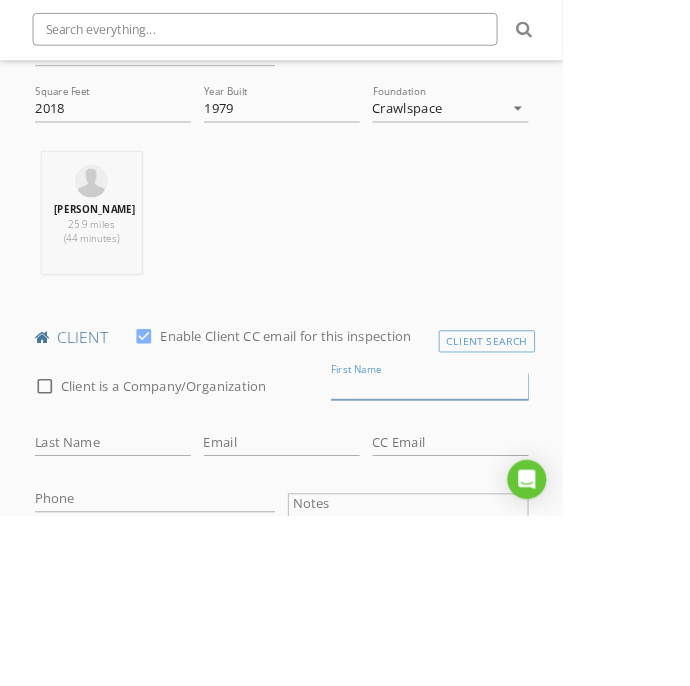 scroll, scrollTop: 802, scrollLeft: 0, axis: vertical 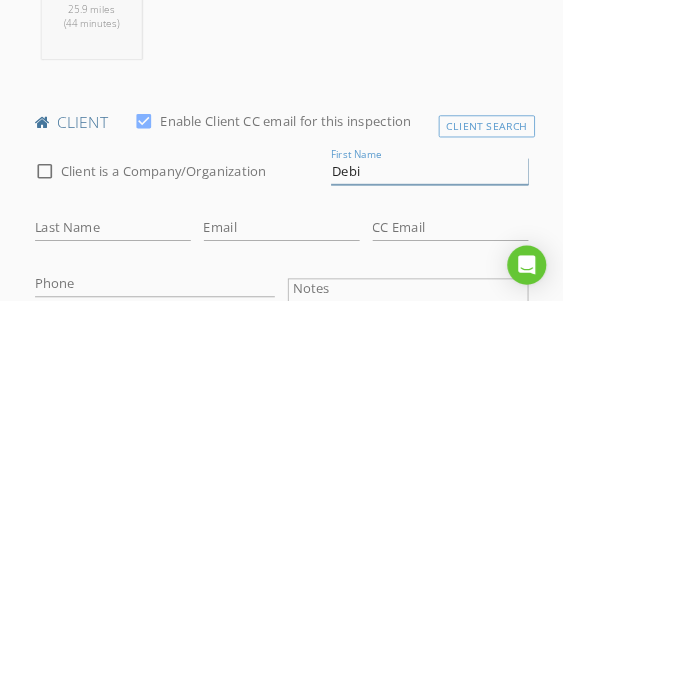type on "Debi" 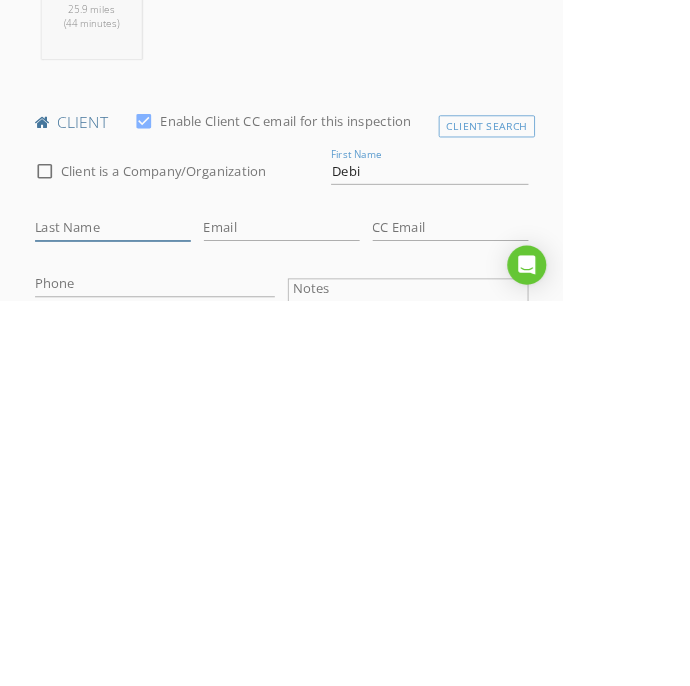 click on "Last Name" at bounding box center [138, 596] 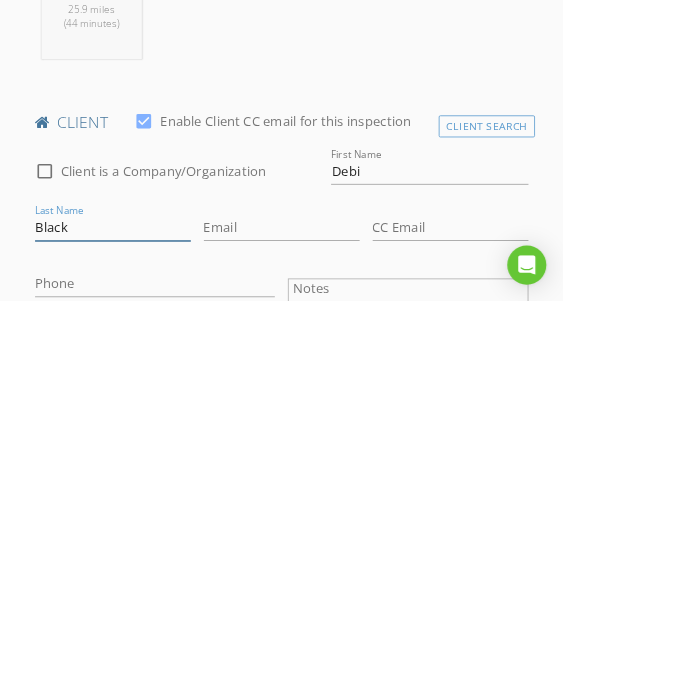 type on "Black" 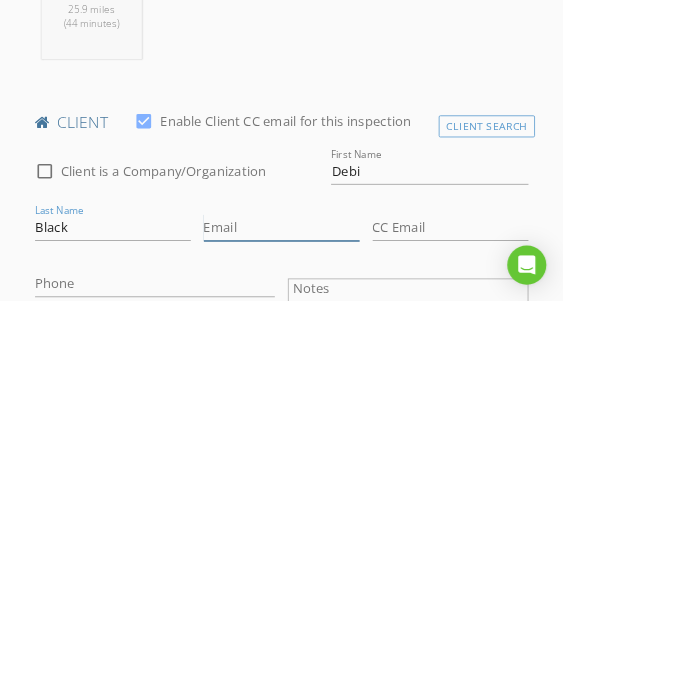 click on "Email" at bounding box center [345, 596] 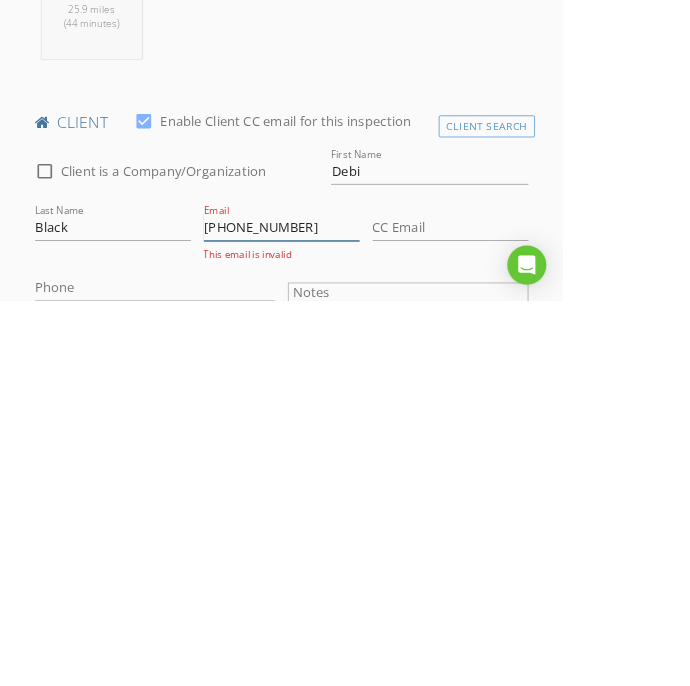 type on "[PHONE_NUMBER]" 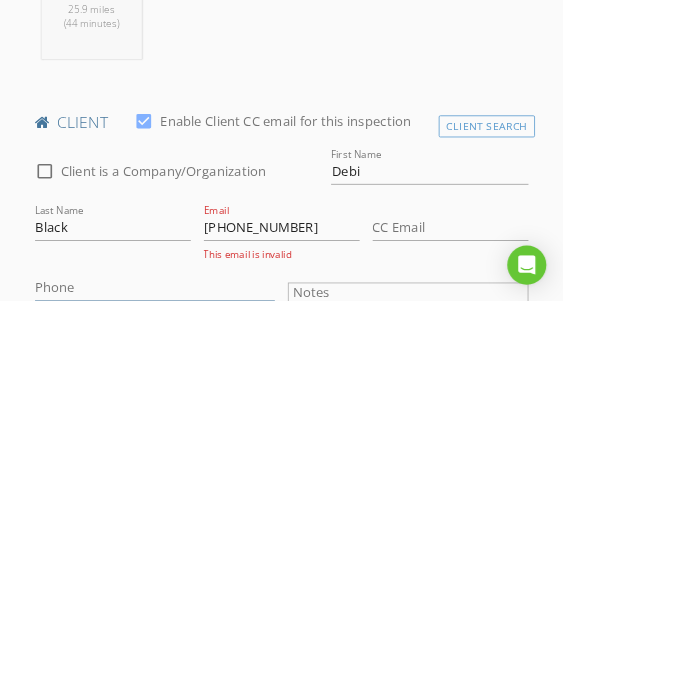click on "Phone" at bounding box center (190, 670) 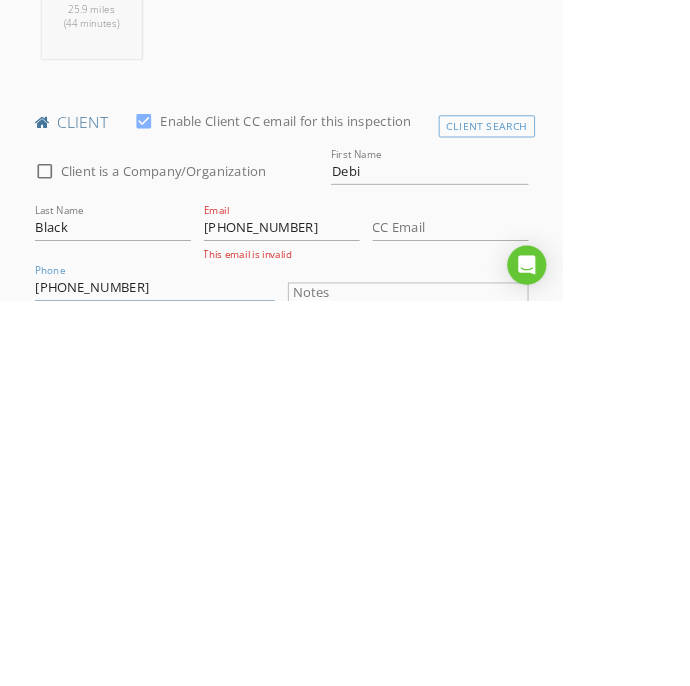 type on "[PHONE_NUMBER]" 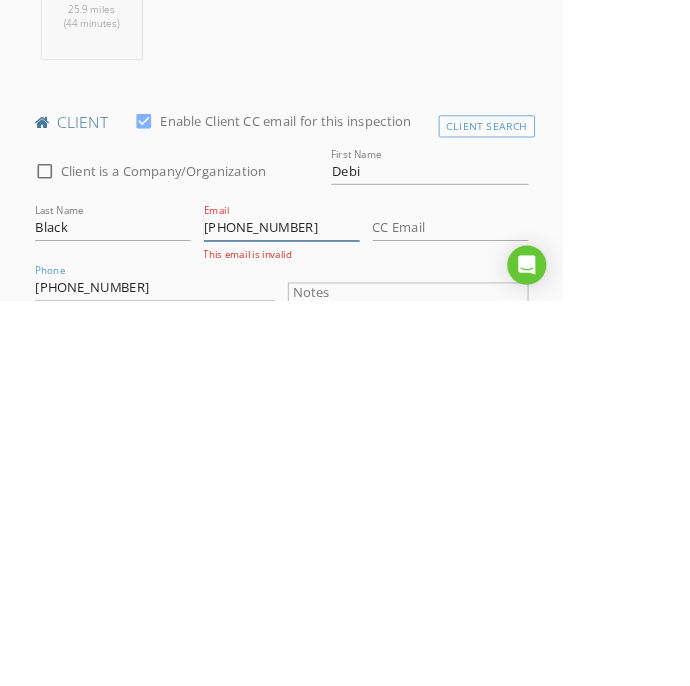 click on "[PHONE_NUMBER]" at bounding box center [345, 596] 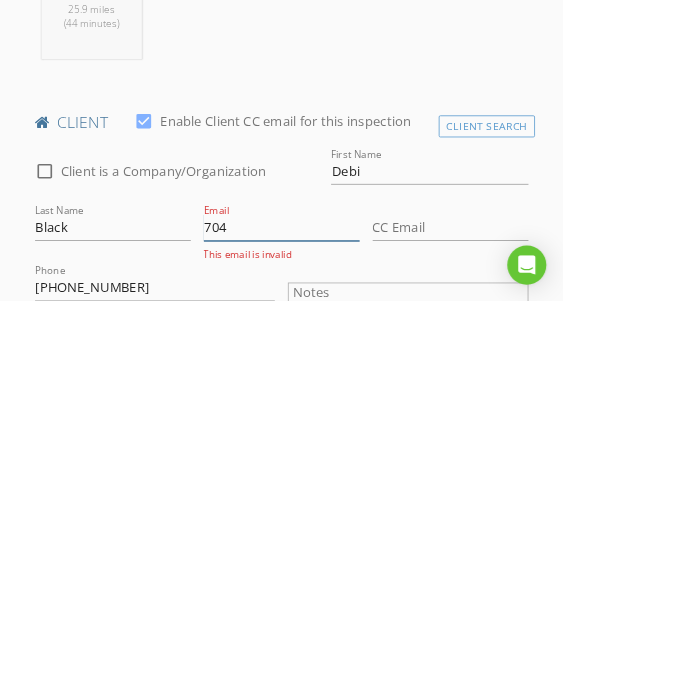 type on "70" 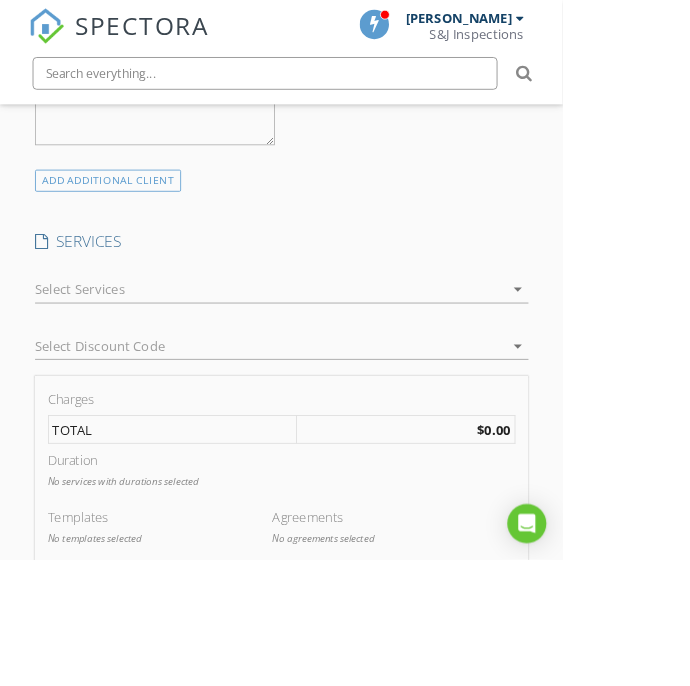 scroll, scrollTop: 1541, scrollLeft: 0, axis: vertical 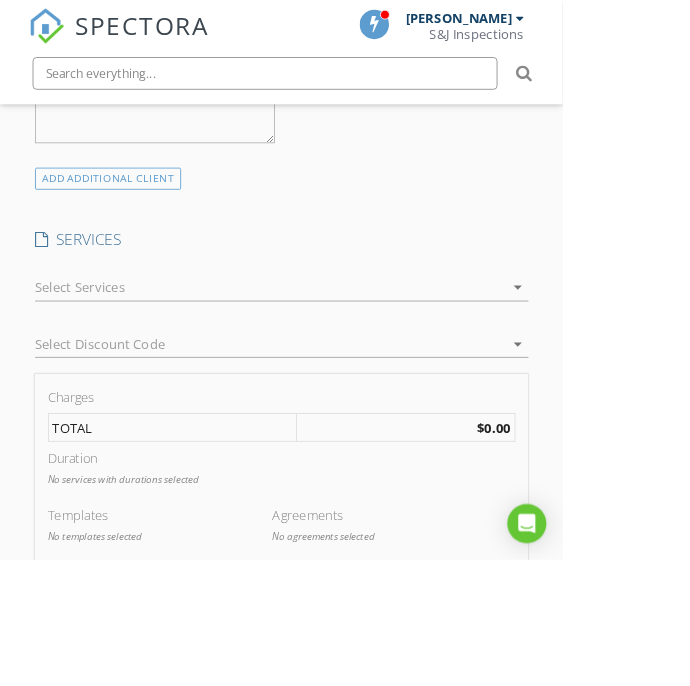 type on "[EMAIL_ADDRESS][DOMAIN_NAME]" 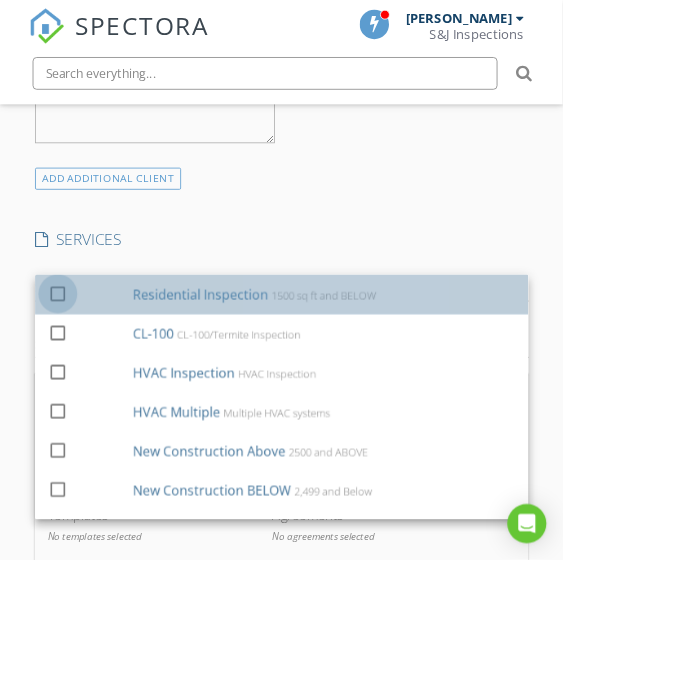 click at bounding box center [71, 359] 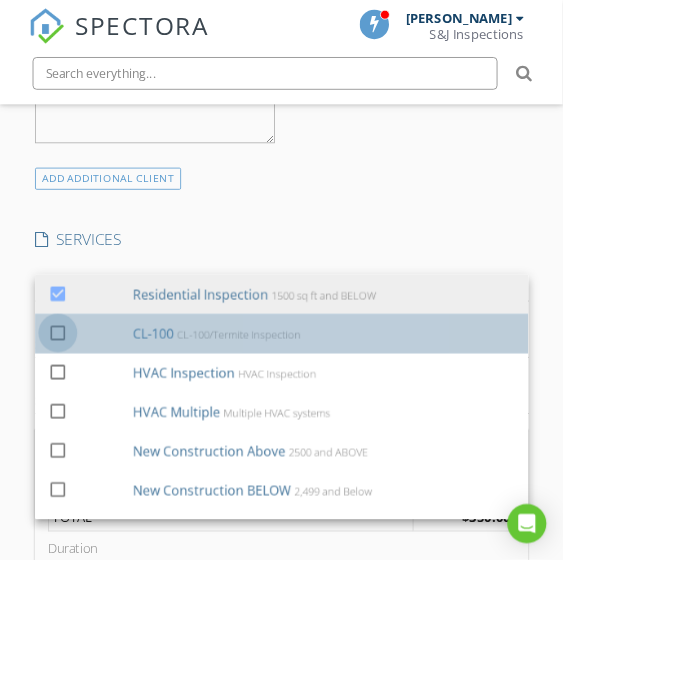 click at bounding box center [71, 407] 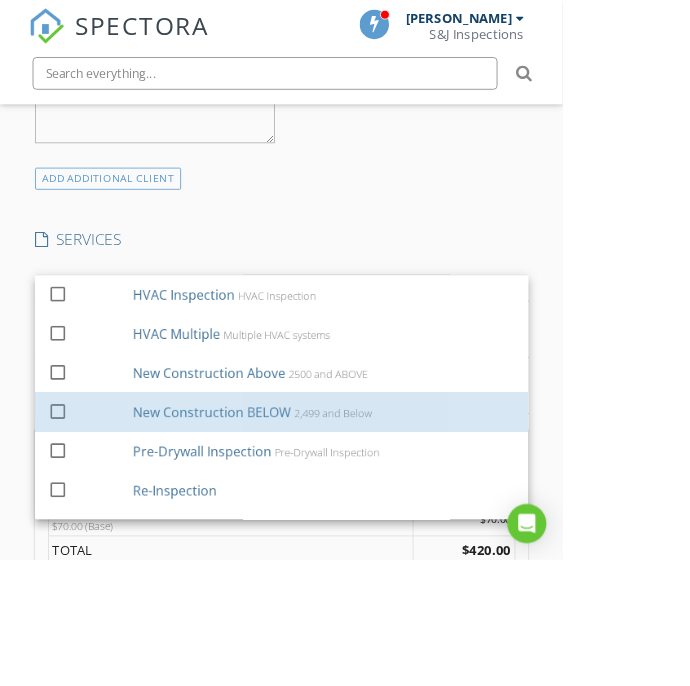 scroll, scrollTop: 227, scrollLeft: 0, axis: vertical 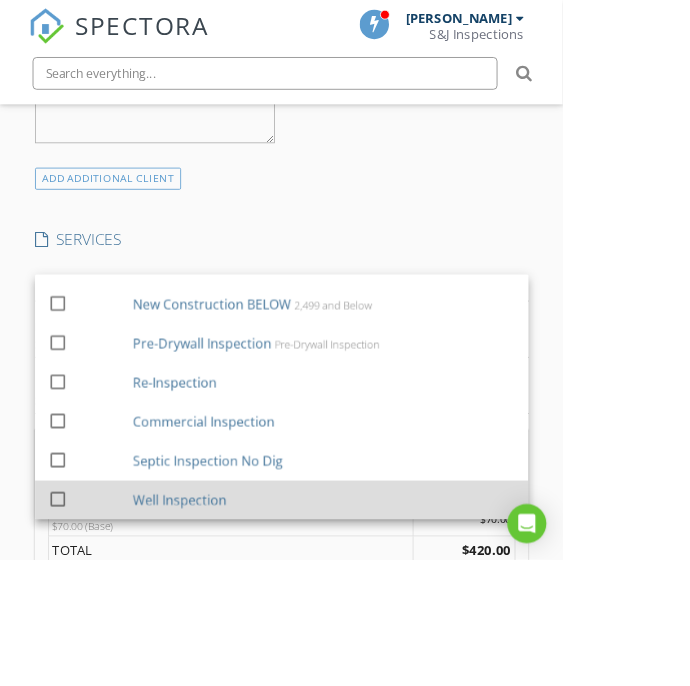 click at bounding box center [71, 612] 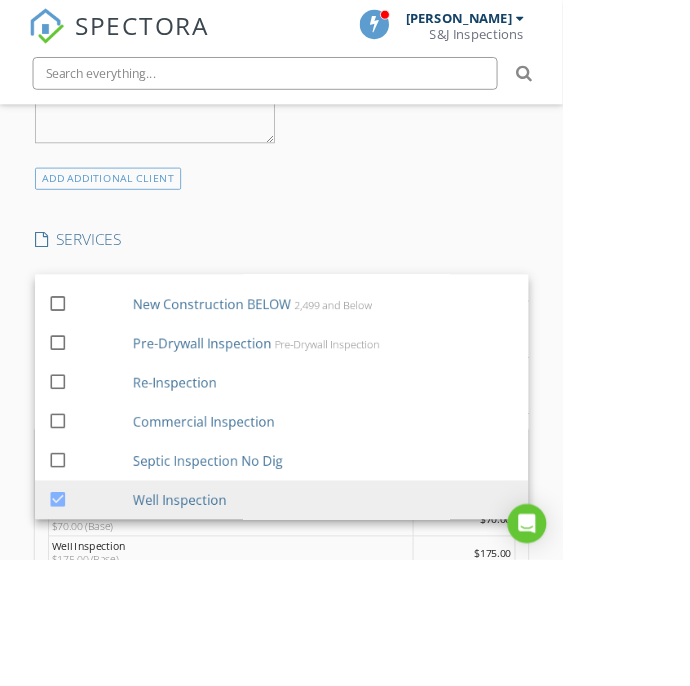 click on "SPECTORA
Tim Rupon
S&J Inspections
Role:
Inspector
Change Role
Dashboard
New Inspection
Inspections
Calendar
Template Editor
Contacts
Automations
Team
Metrics
Payments
Data Exports
Billing
Reporting
Advanced
Settings
What's New
Sign Out
Change Active Role
Your account has more than one possible role. Please choose how you'd like to view the site:
Company/Agency
City
Role
Dashboard
Templates
Contacts
Metrics
Automations
Advanced
Settings
Support Center
Basement Slab Crawlspace       Real Estate Agent Internet Search Relocation Company Past Customer Other             VIP    RFD" at bounding box center (345, 507) 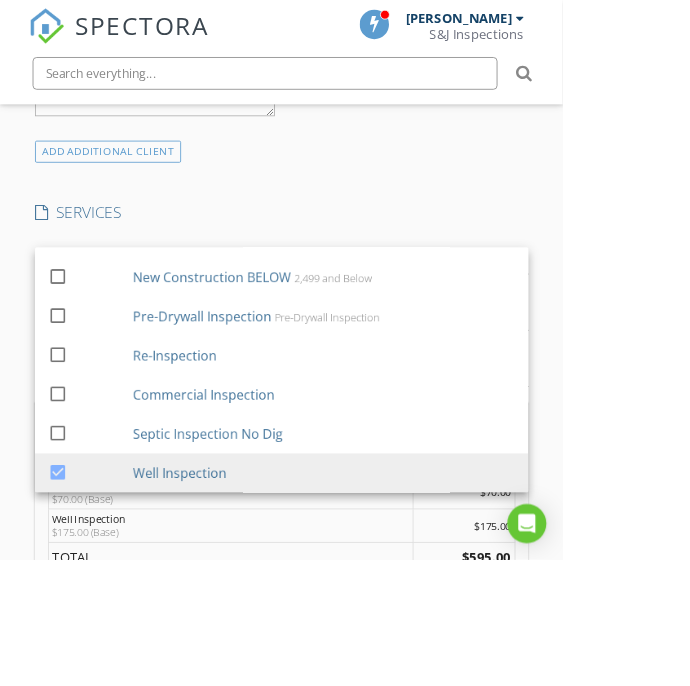 scroll, scrollTop: 1582, scrollLeft: 0, axis: vertical 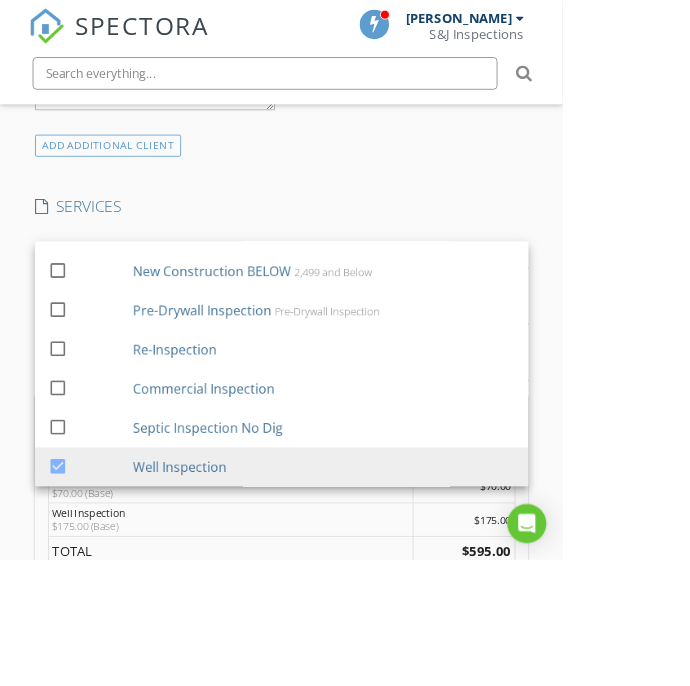 click on "Manual Edit" at bounding box center (345, 842) 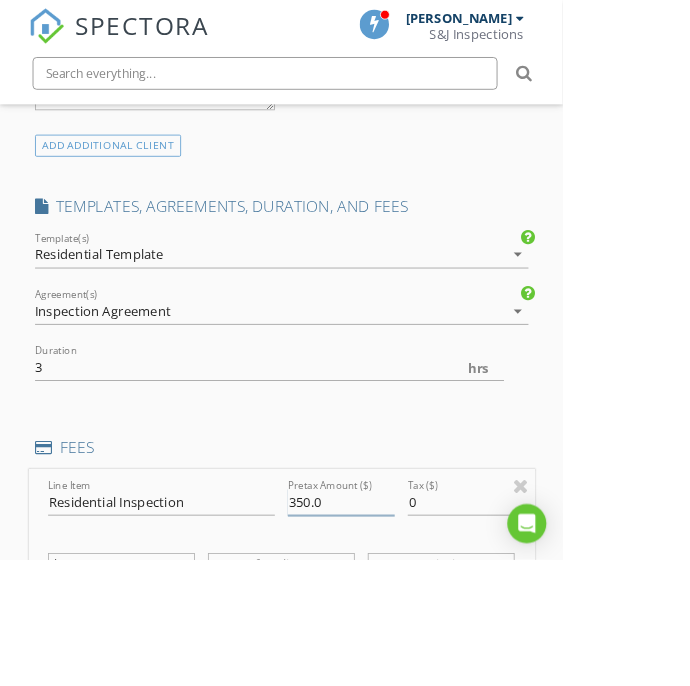 click on "350.0" at bounding box center [418, 615] 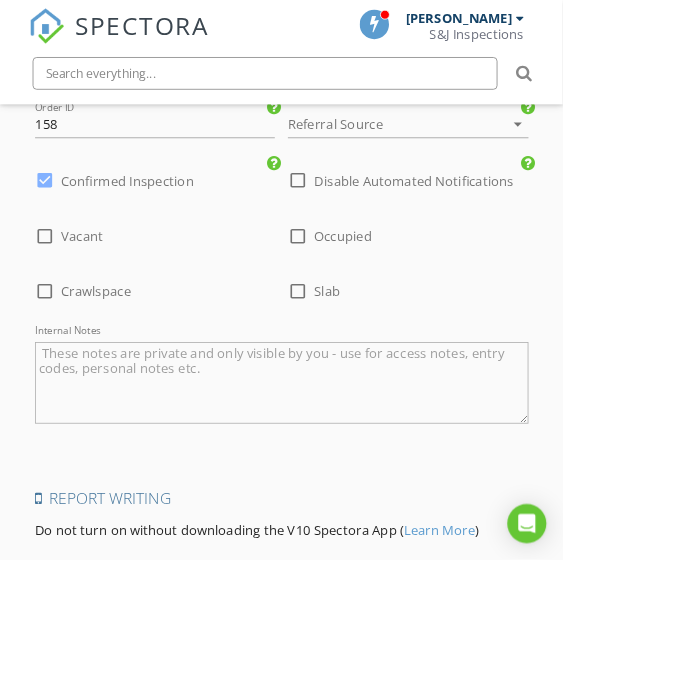 scroll, scrollTop: 3867, scrollLeft: 0, axis: vertical 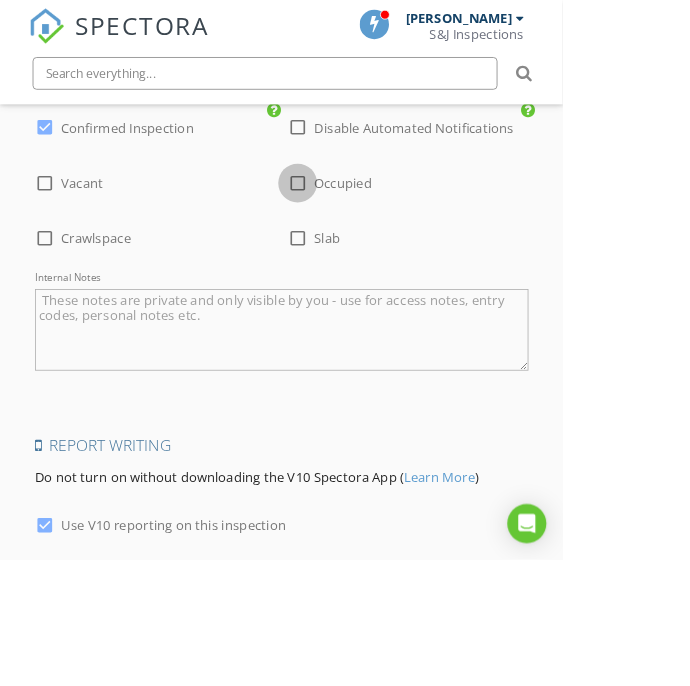 type on "325.0" 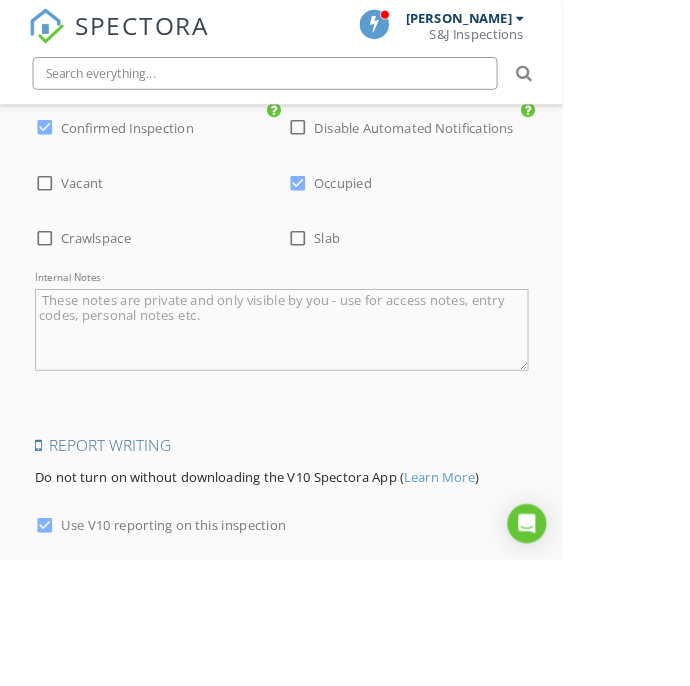 click at bounding box center [55, 293] 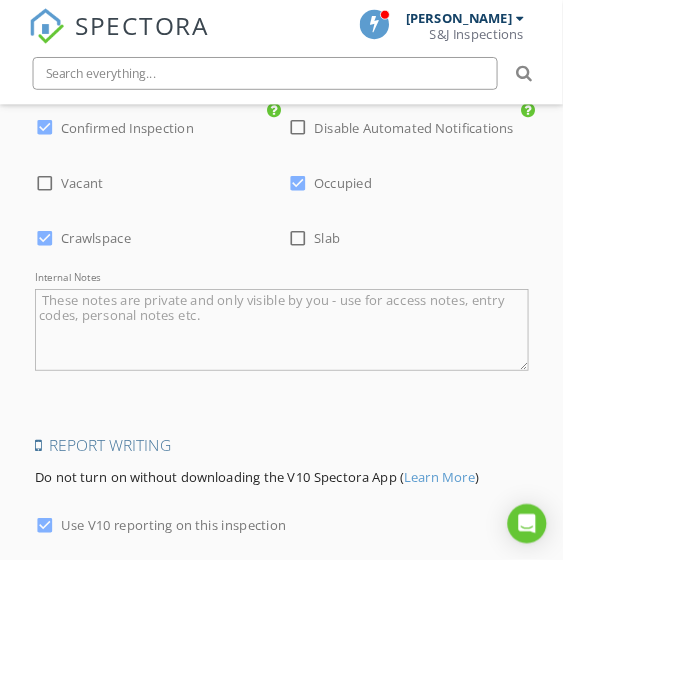 click on "Save Inspection" at bounding box center (345, 755) 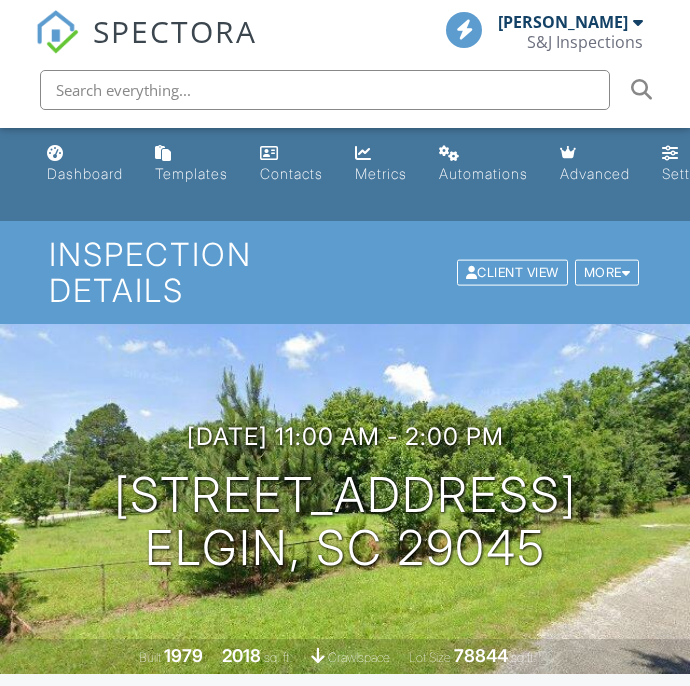 scroll, scrollTop: 0, scrollLeft: 0, axis: both 